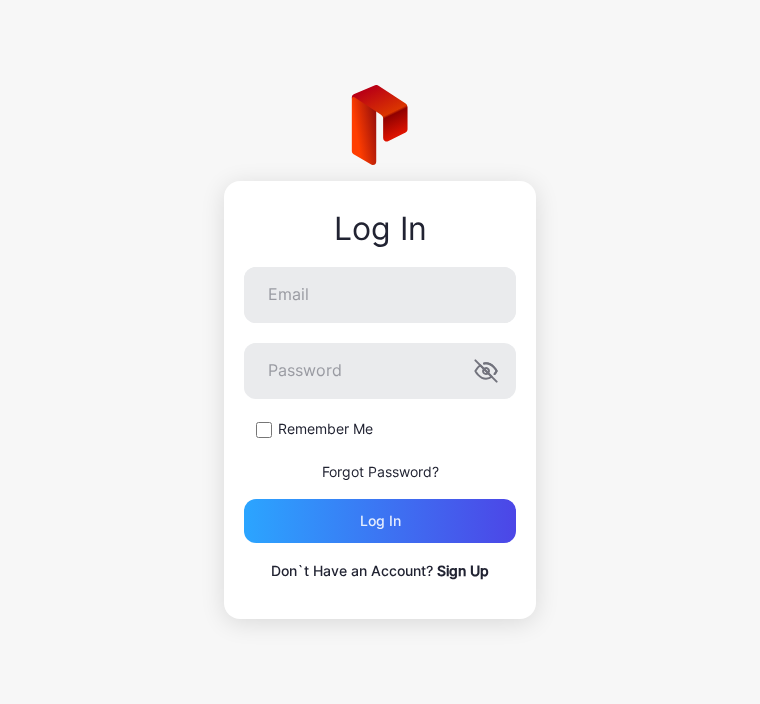 scroll, scrollTop: 0, scrollLeft: 0, axis: both 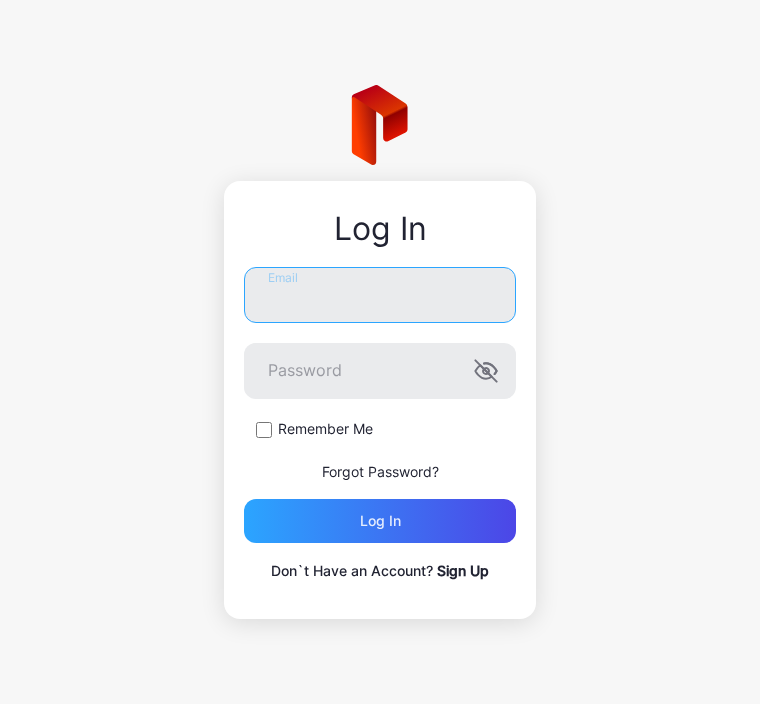 click on "Email" at bounding box center (380, 295) 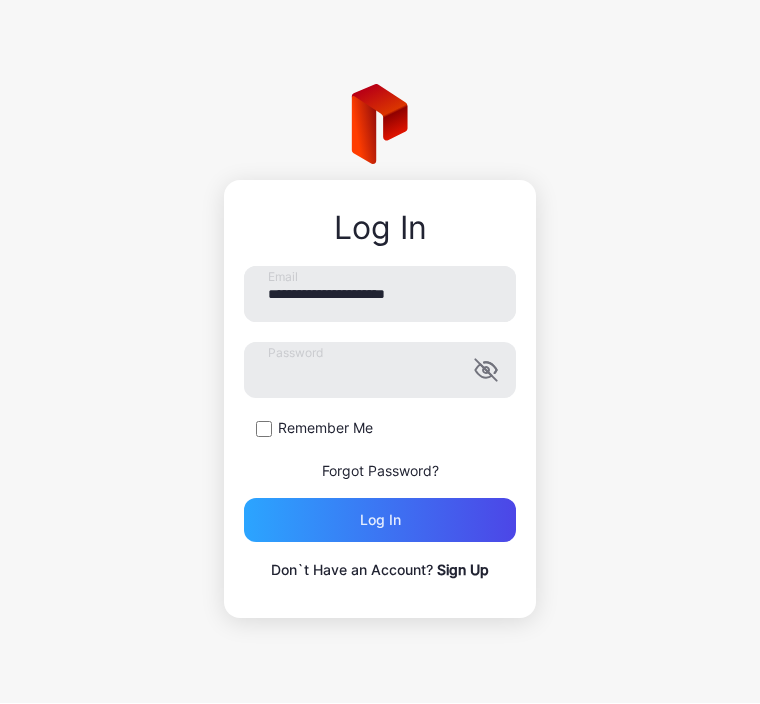 click at bounding box center [485, 371] 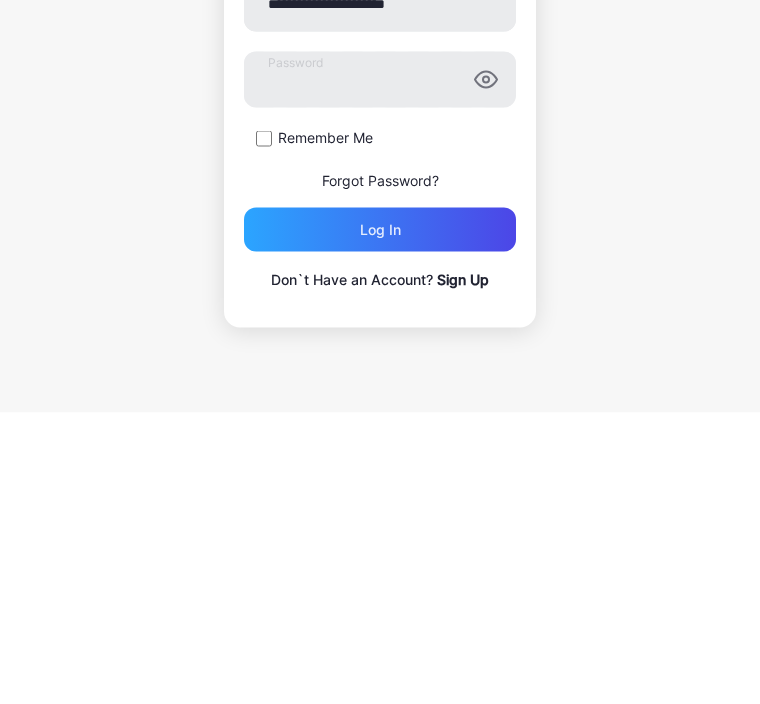 click on "Log in" at bounding box center (380, 521) 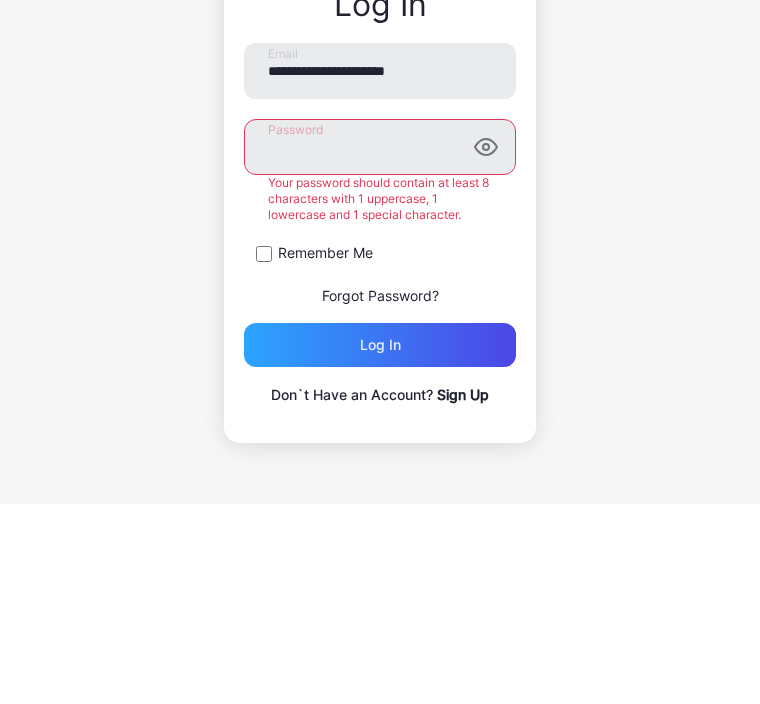 click on "**********" at bounding box center [380, 352] 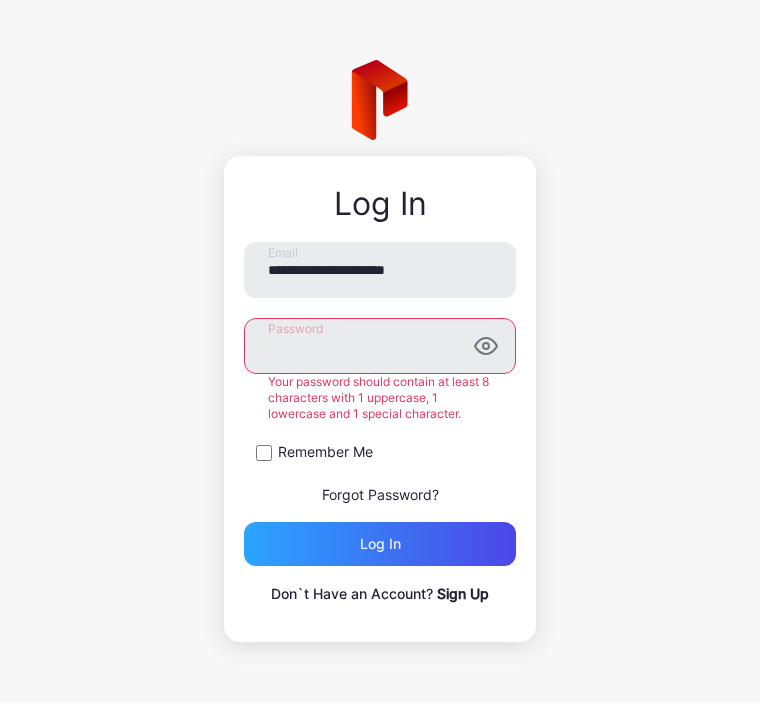 click on "Log in" at bounding box center (380, 545) 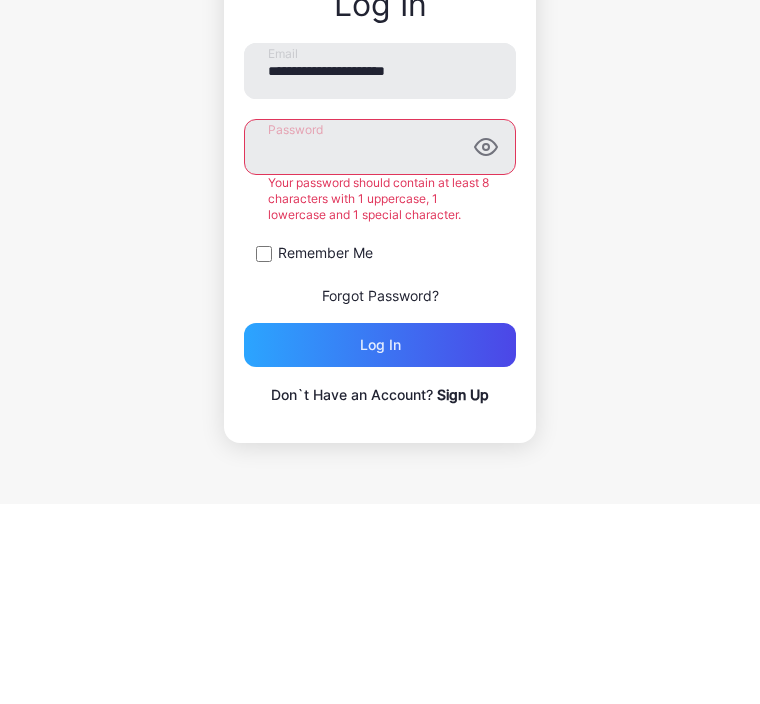 click on "**********" at bounding box center [380, 352] 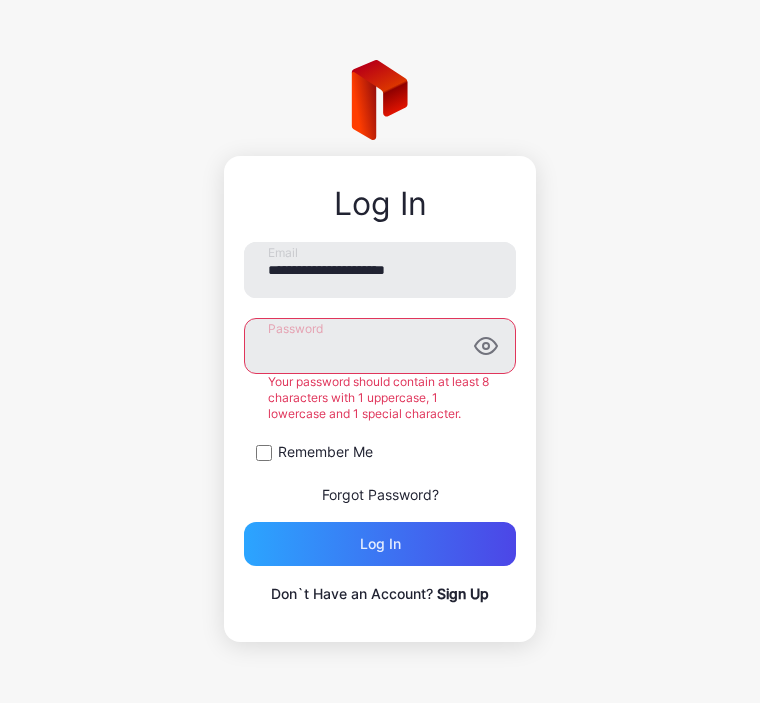 click on "Log in" at bounding box center (380, 545) 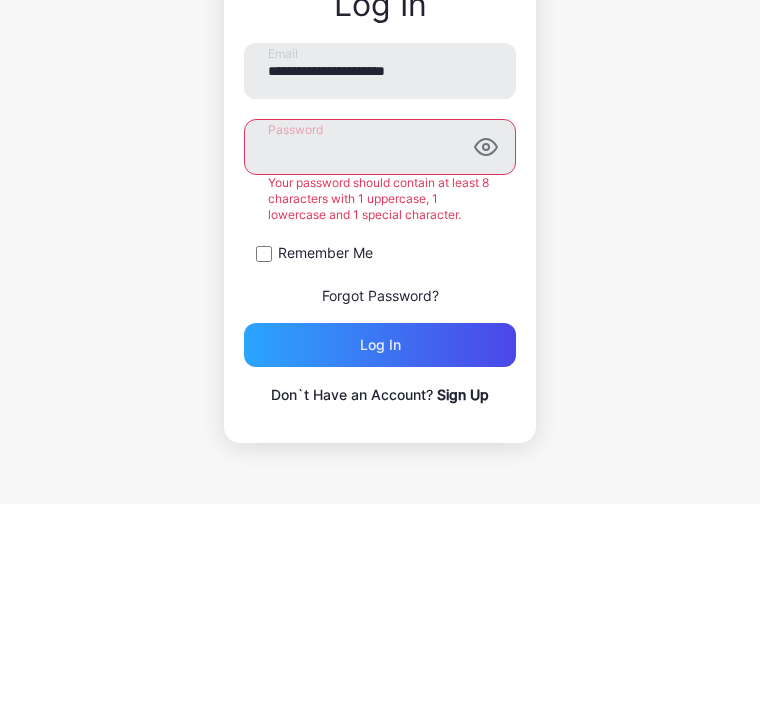 click on "**********" at bounding box center [380, 352] 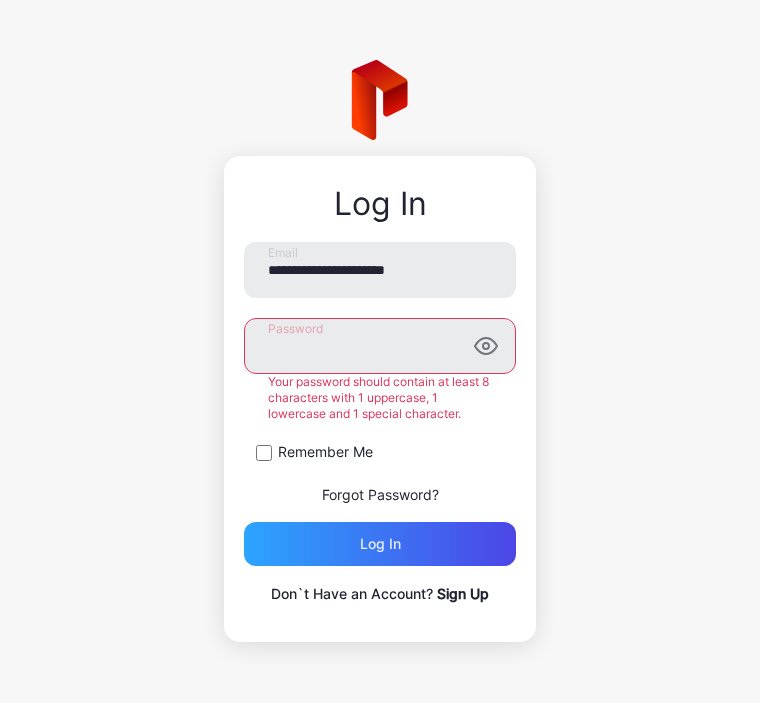 click on "Log in" at bounding box center [380, 545] 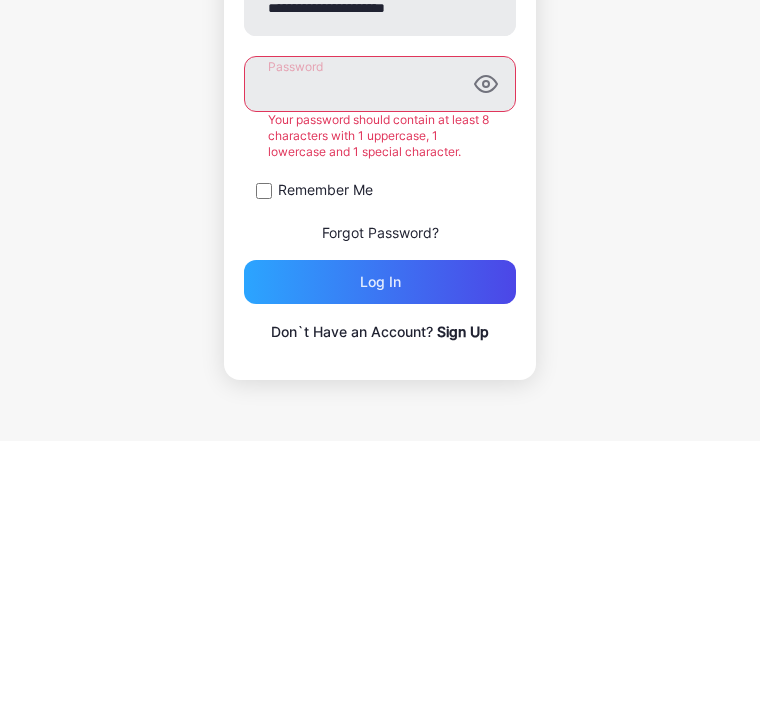 click on "Log in" at bounding box center [380, 545] 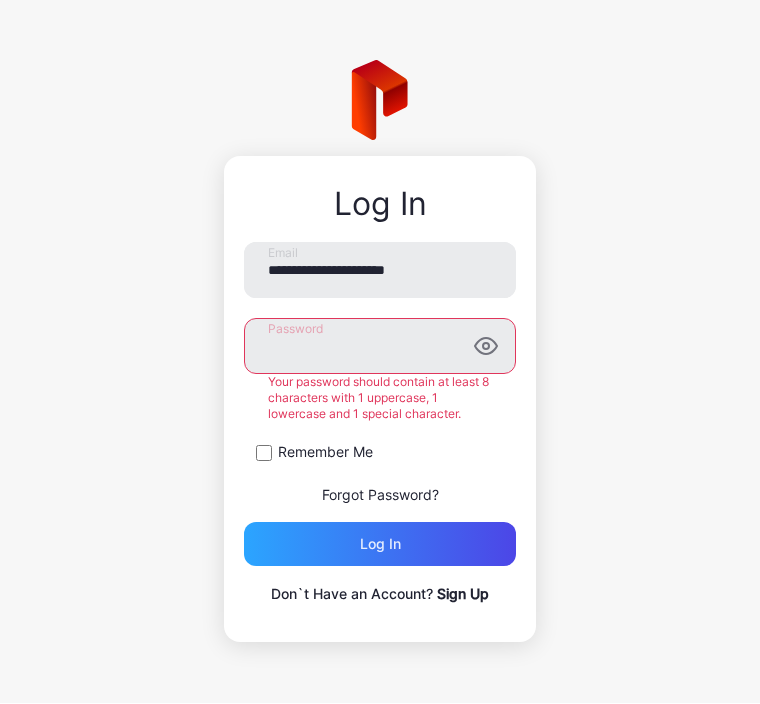click on "Log in" at bounding box center (380, 545) 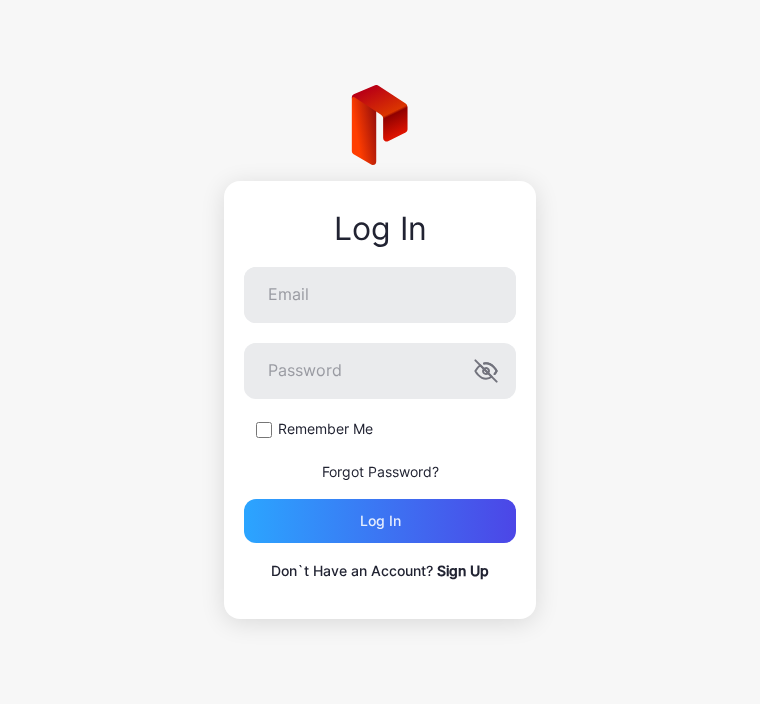 scroll, scrollTop: 0, scrollLeft: 0, axis: both 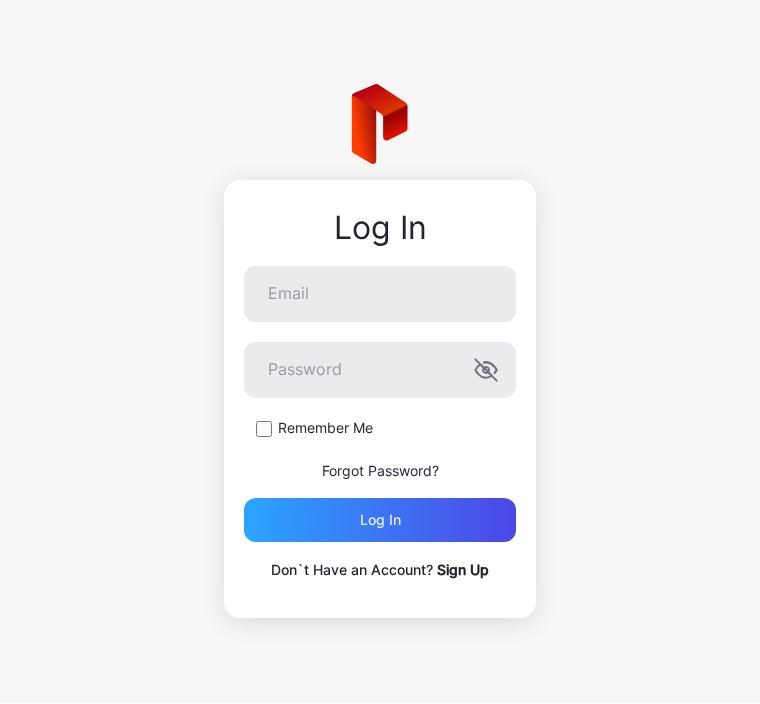 click on "Sign Up" at bounding box center (463, 570) 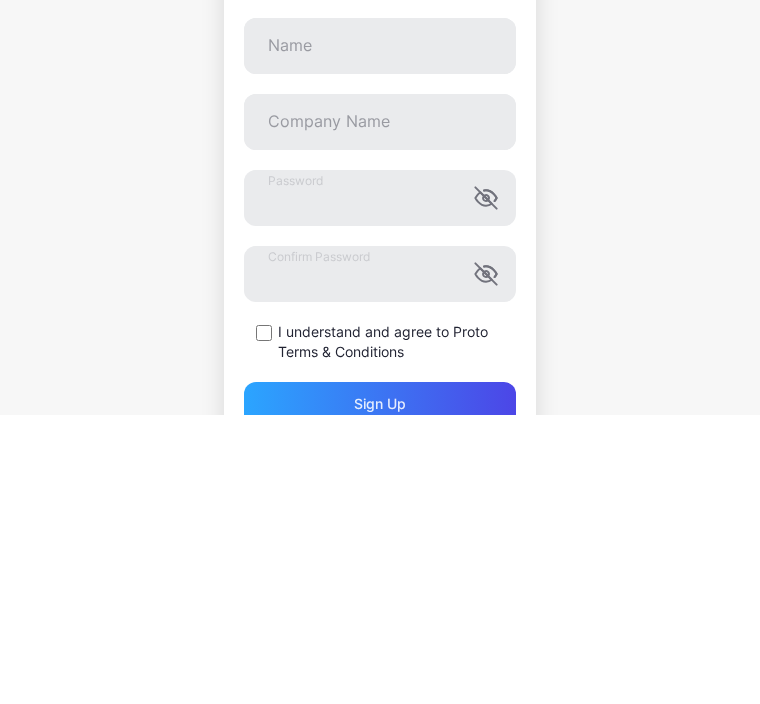 scroll, scrollTop: 0, scrollLeft: 0, axis: both 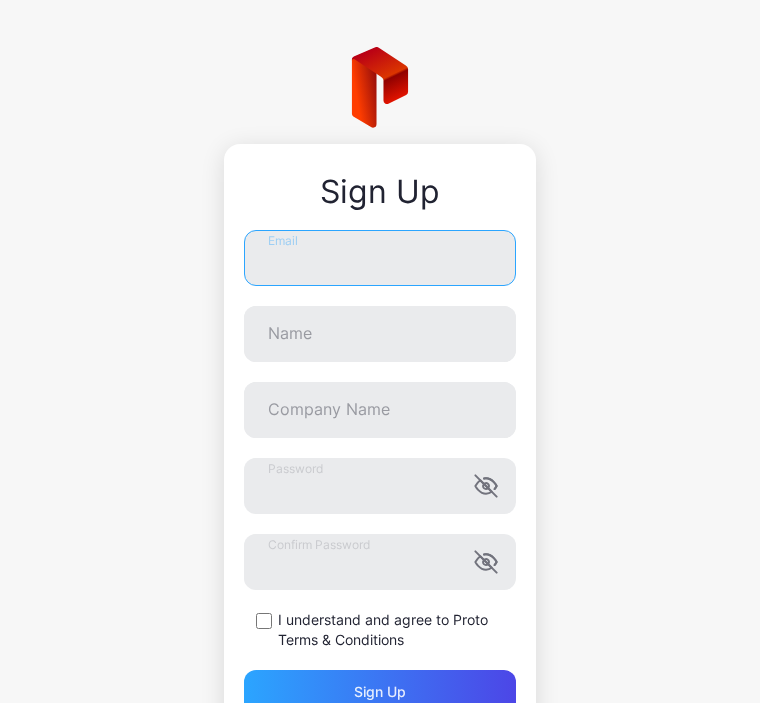 click on "Email" at bounding box center (380, 259) 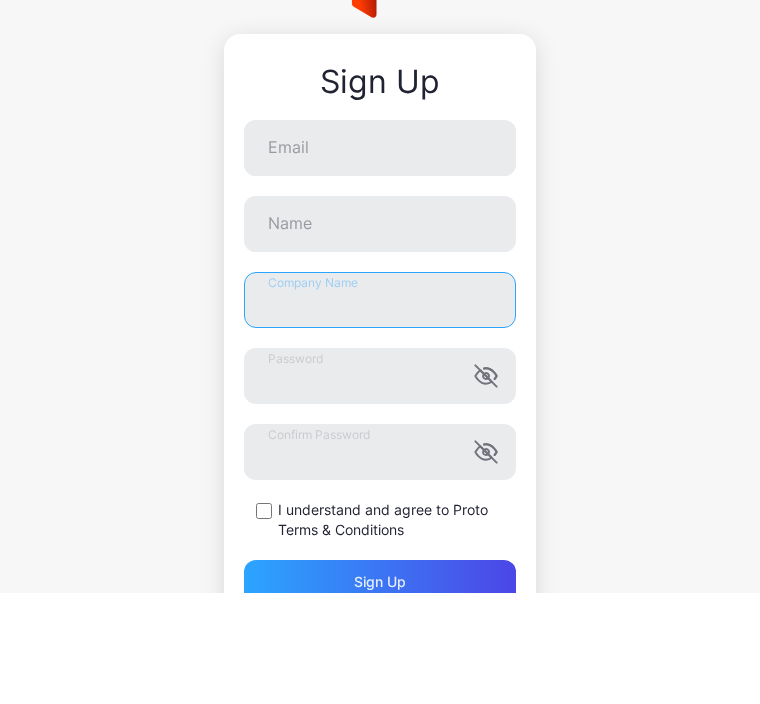 click on "Email [EMAIL] Company Name Password Confirm Password I understand and agree to   Proto Terms & Conditions Sign up" at bounding box center (380, 473) 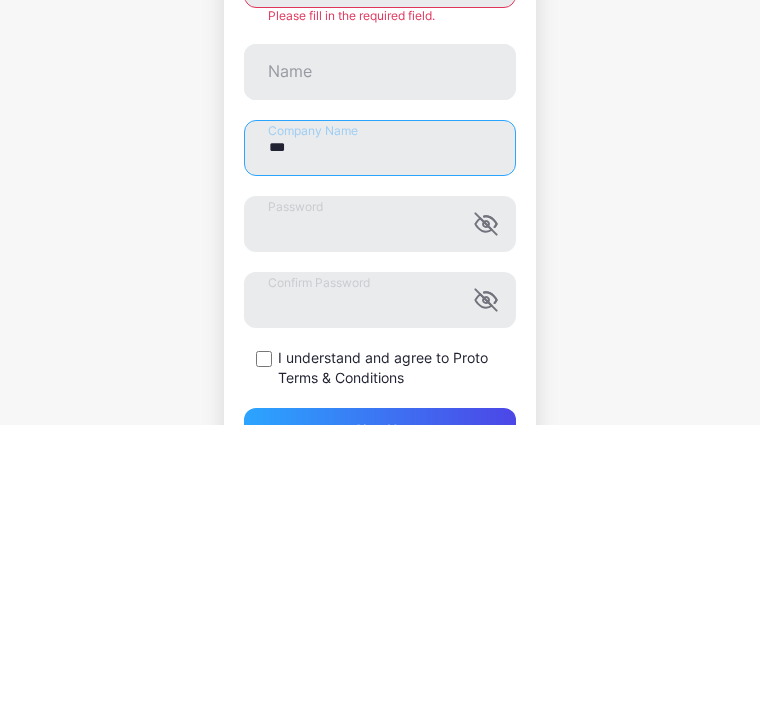 type on "***" 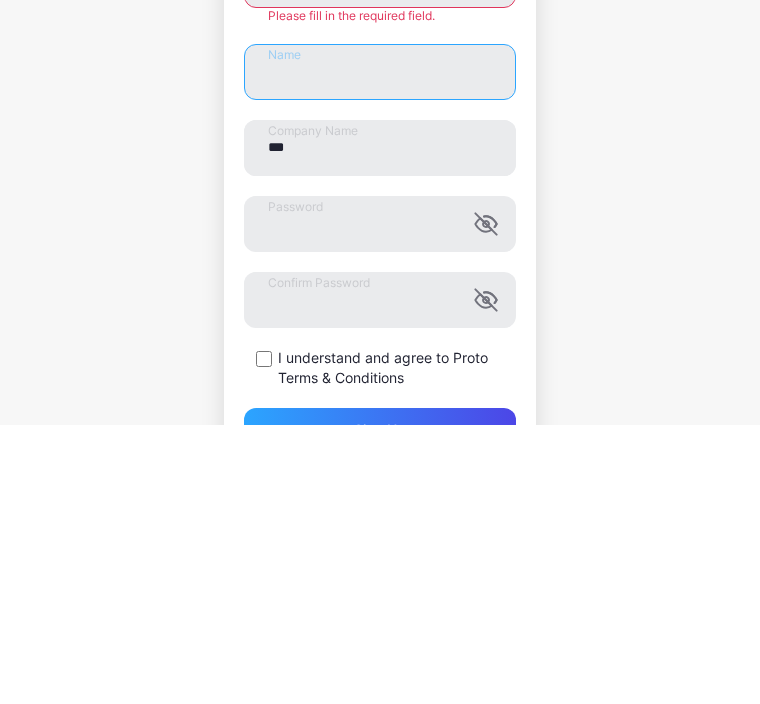 click on "Name" at bounding box center (380, 351) 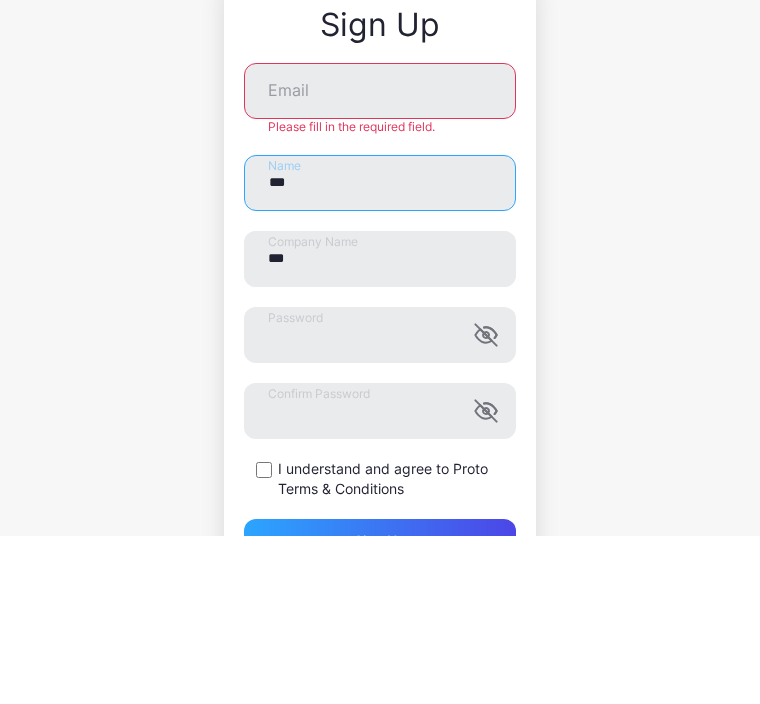 type on "***" 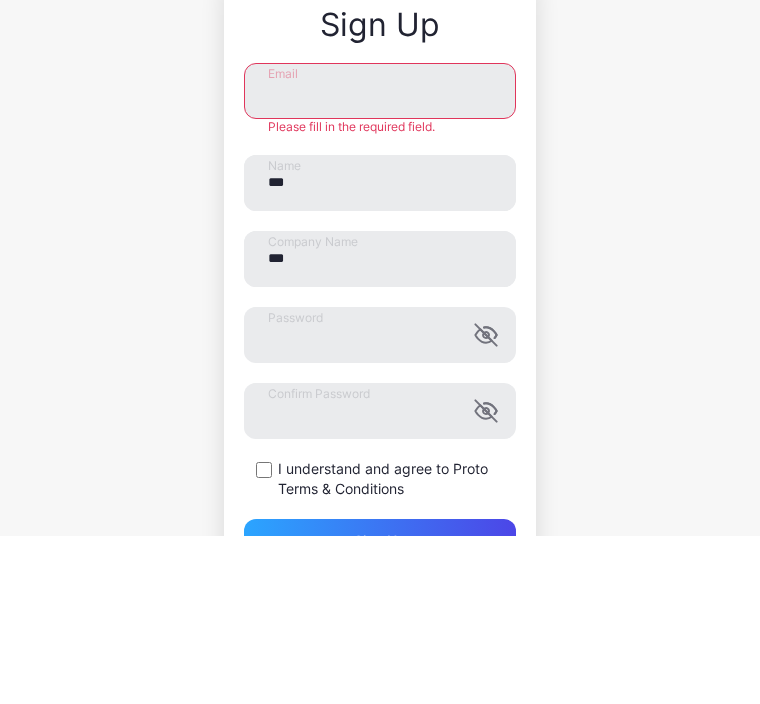 click on "Email" at bounding box center [380, 259] 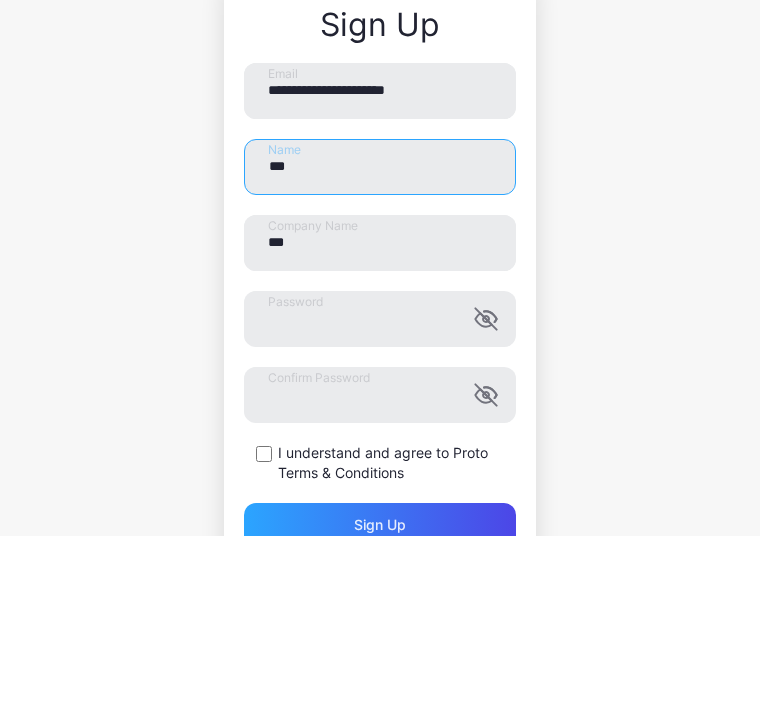 click on "***" at bounding box center [380, 335] 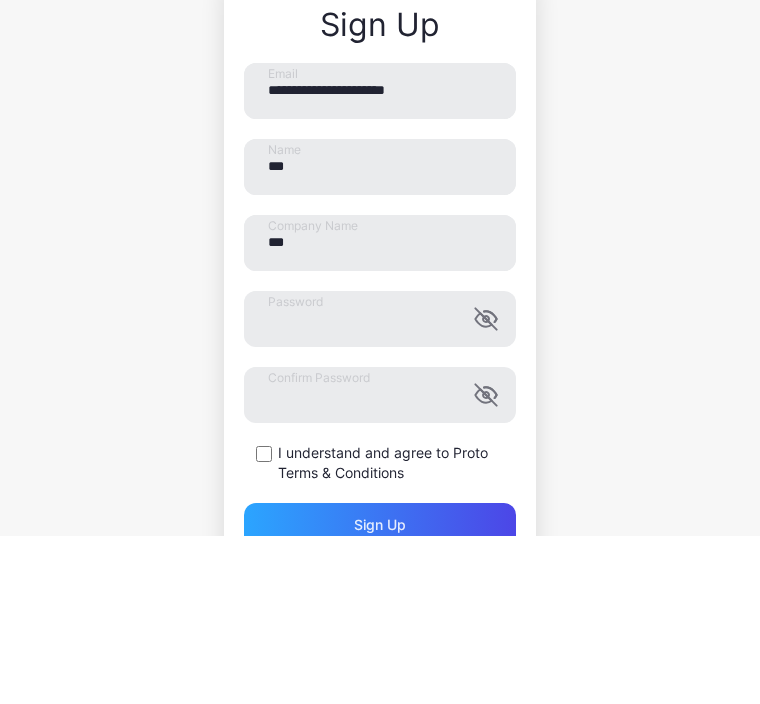 click on "**********" at bounding box center (380, 419) 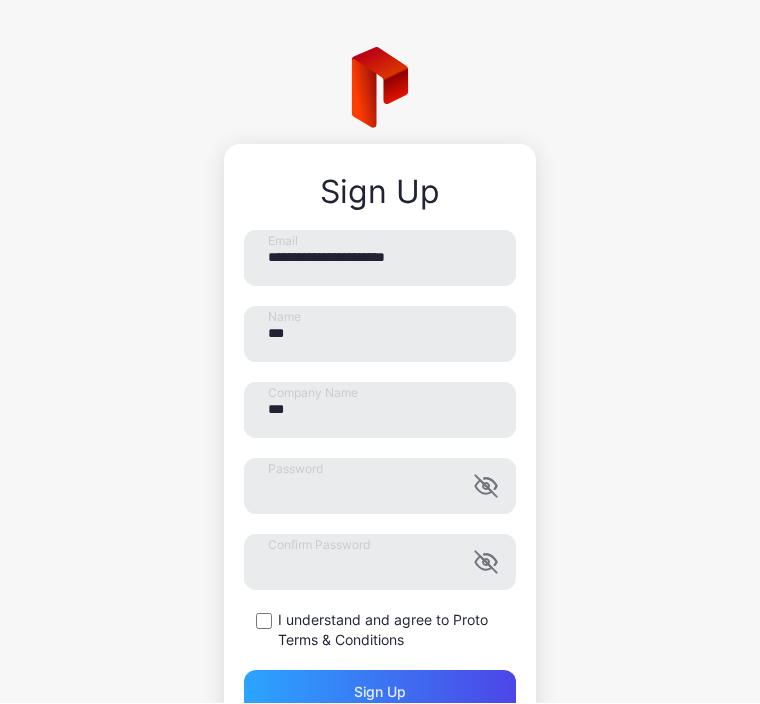 click at bounding box center (486, 487) 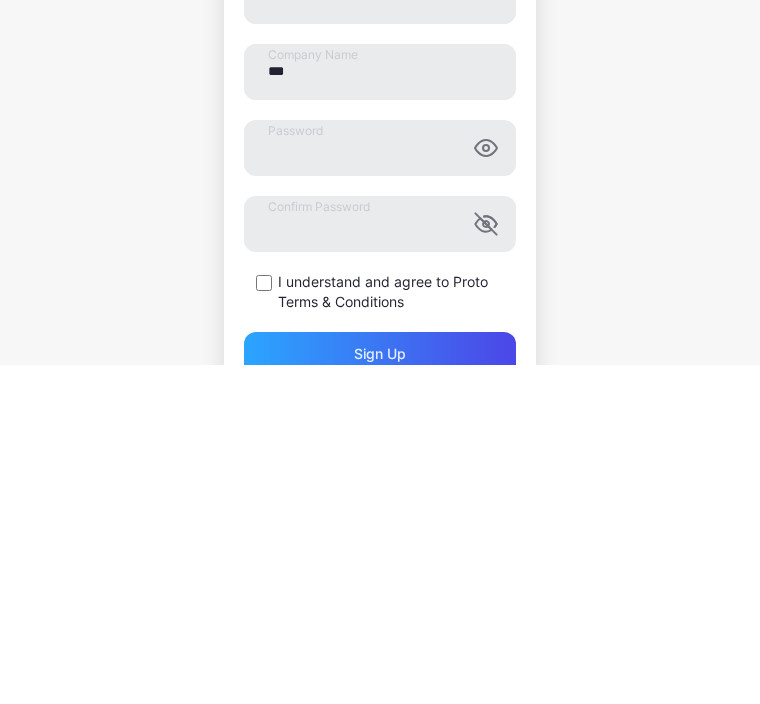 click on "**********" at bounding box center [380, 473] 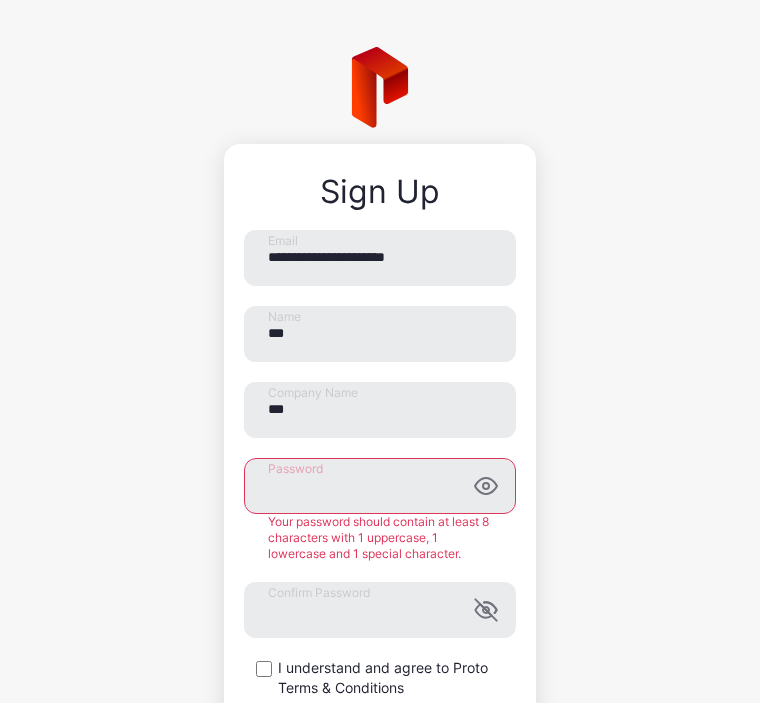 click at bounding box center (486, 487) 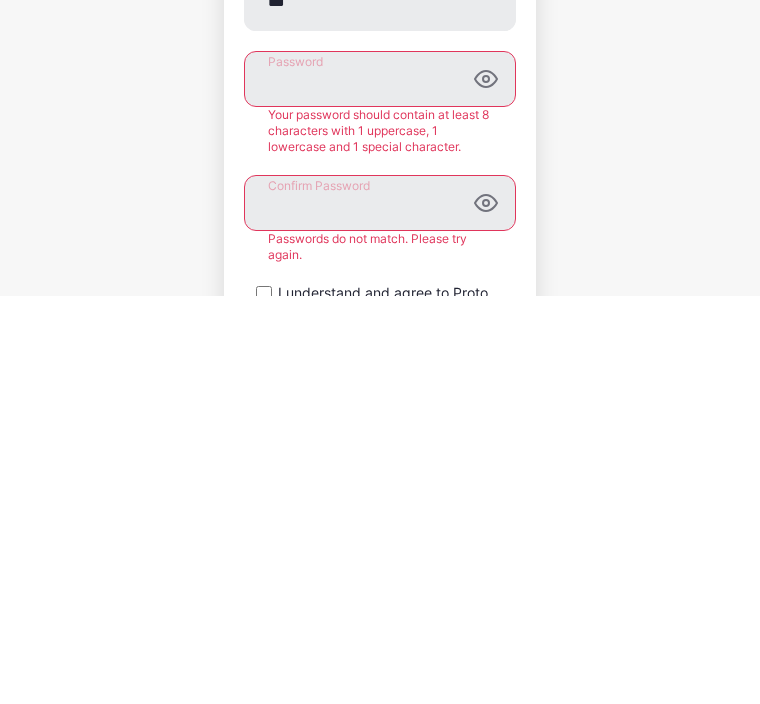click on "**********" at bounding box center [380, 459] 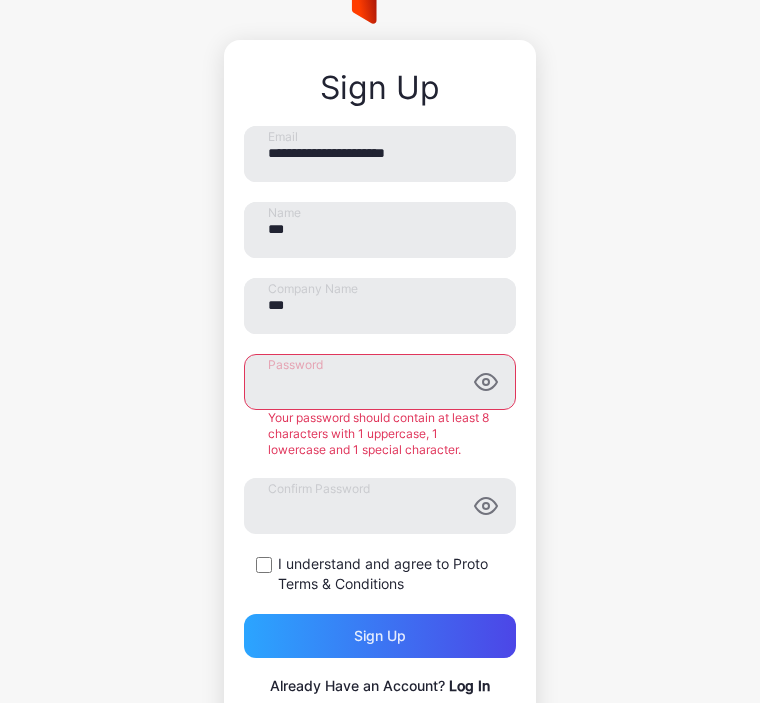 scroll, scrollTop: 105, scrollLeft: 0, axis: vertical 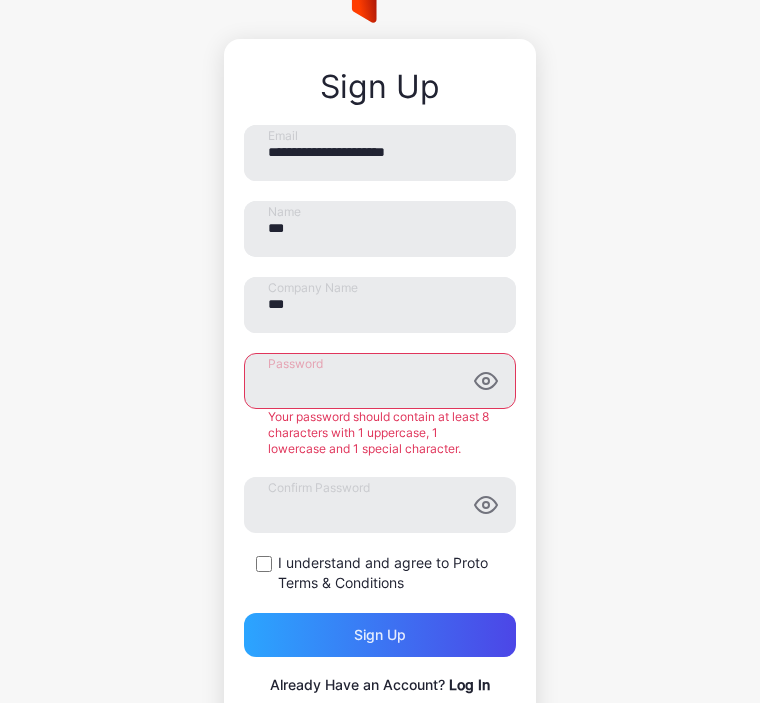 click on "Sign up" at bounding box center (380, 636) 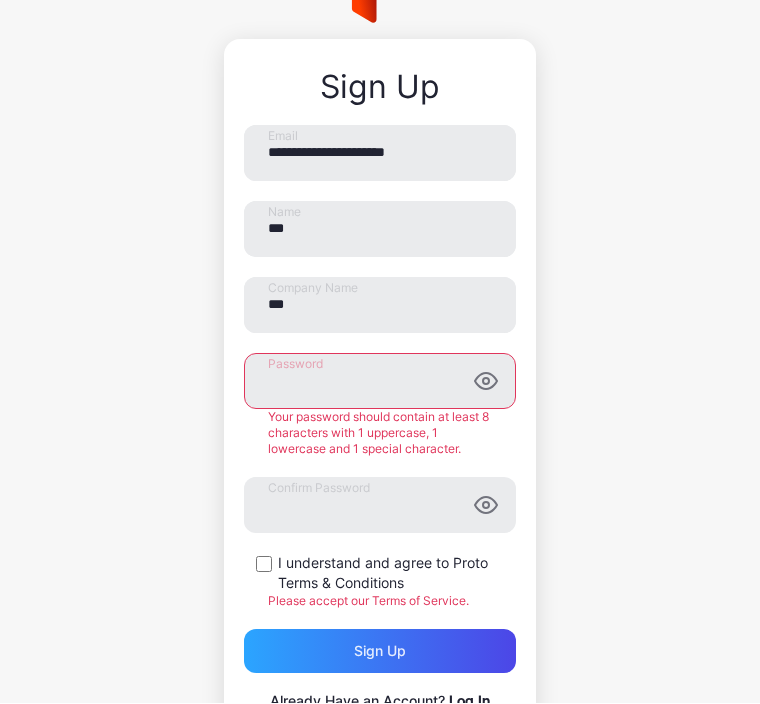 click on "Sign up" at bounding box center (380, 652) 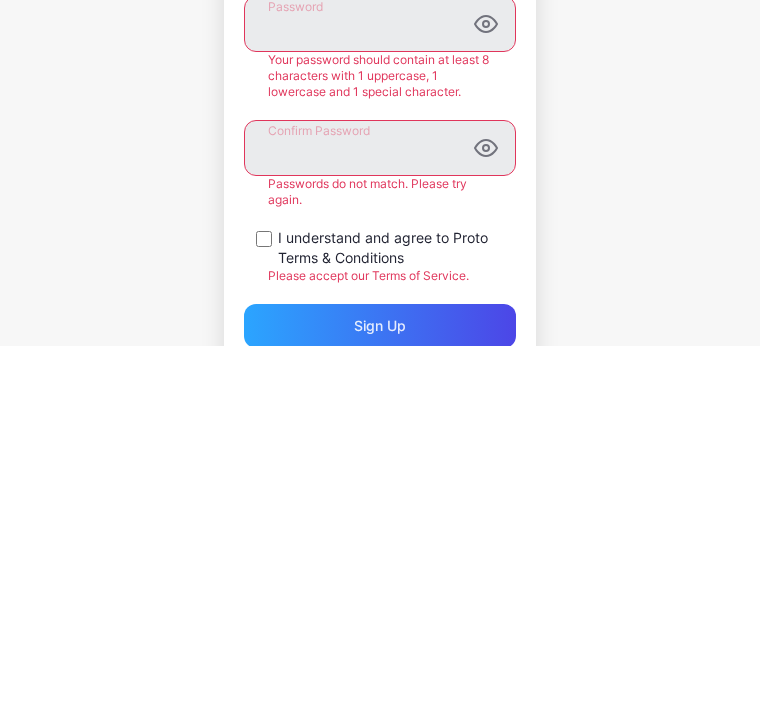 scroll, scrollTop: 175, scrollLeft: 0, axis: vertical 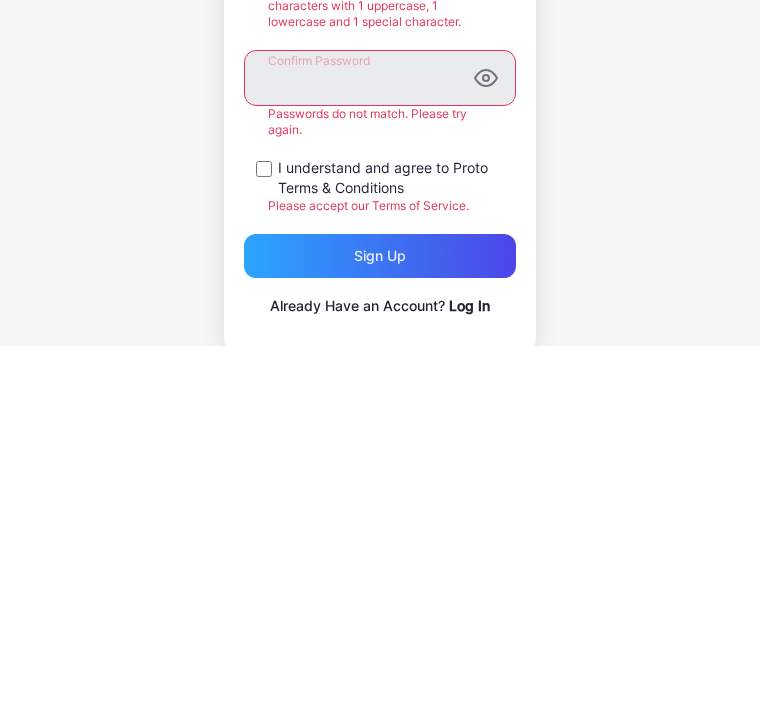 click on "**********" at bounding box center (380, 366) 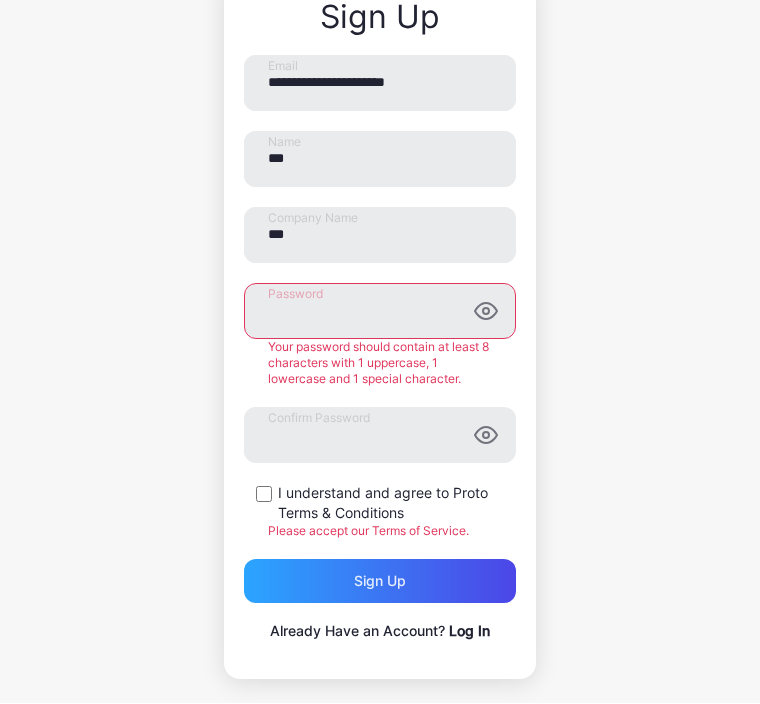 click on "Sign up" at bounding box center [380, 582] 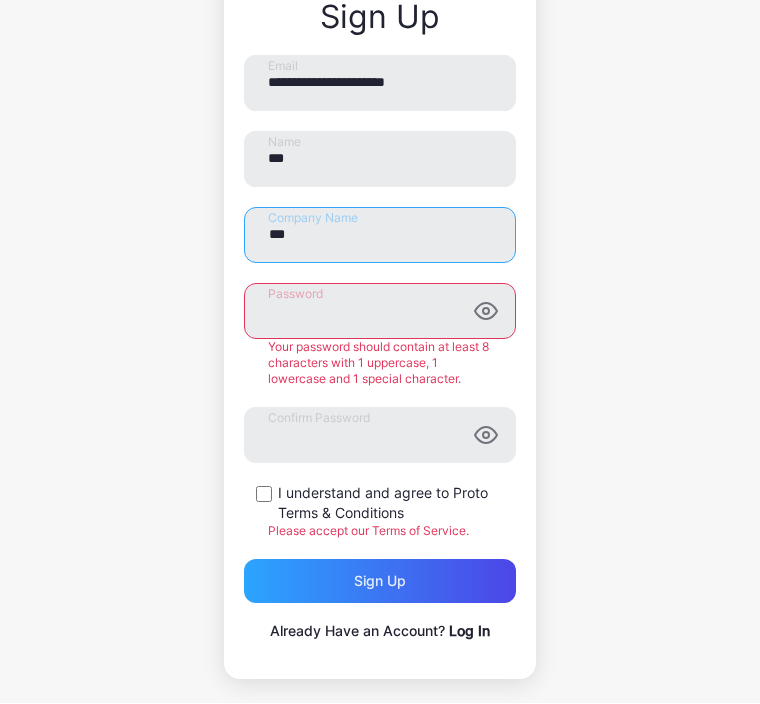 click on "***" at bounding box center (380, 236) 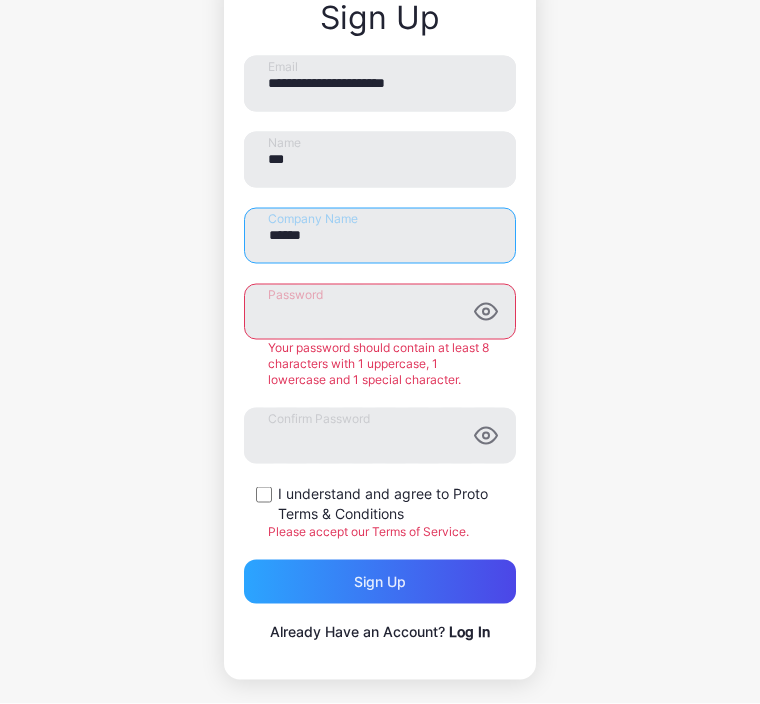 type on "******" 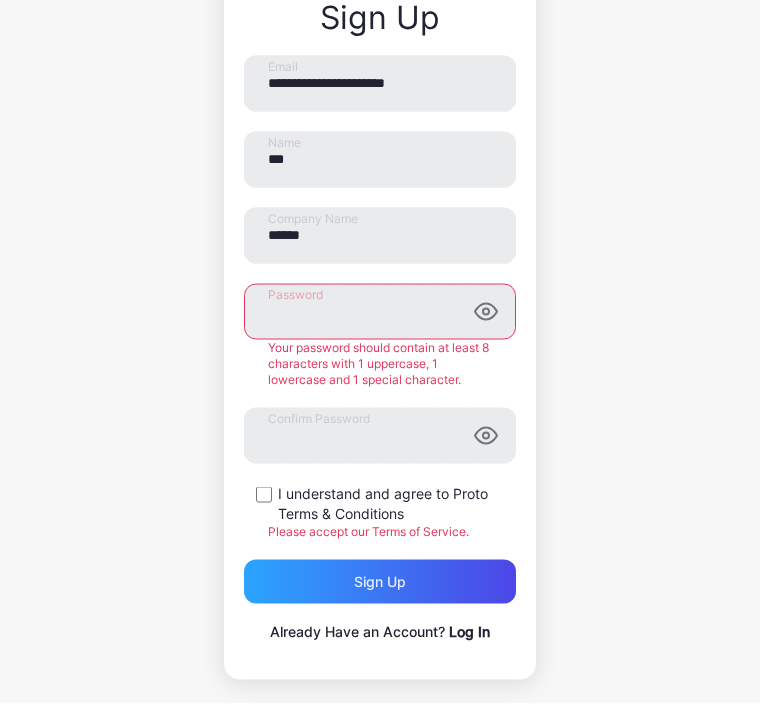 click on "**********" at bounding box center (380, 276) 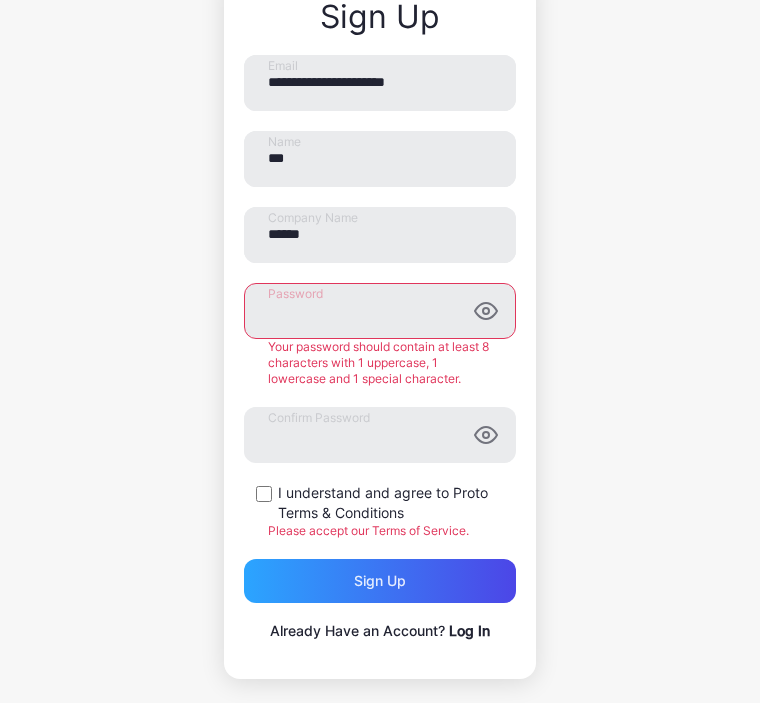 click on "Sign up" at bounding box center (380, 582) 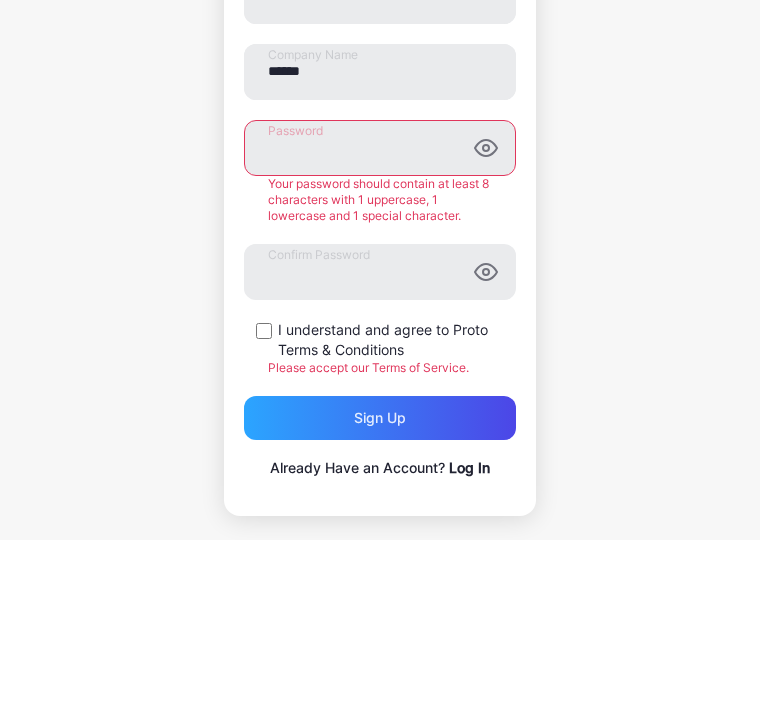 click on "Your password should contain at least 8 characters with 1 uppercase, 1 lowercase and 1 special character." at bounding box center (380, 364) 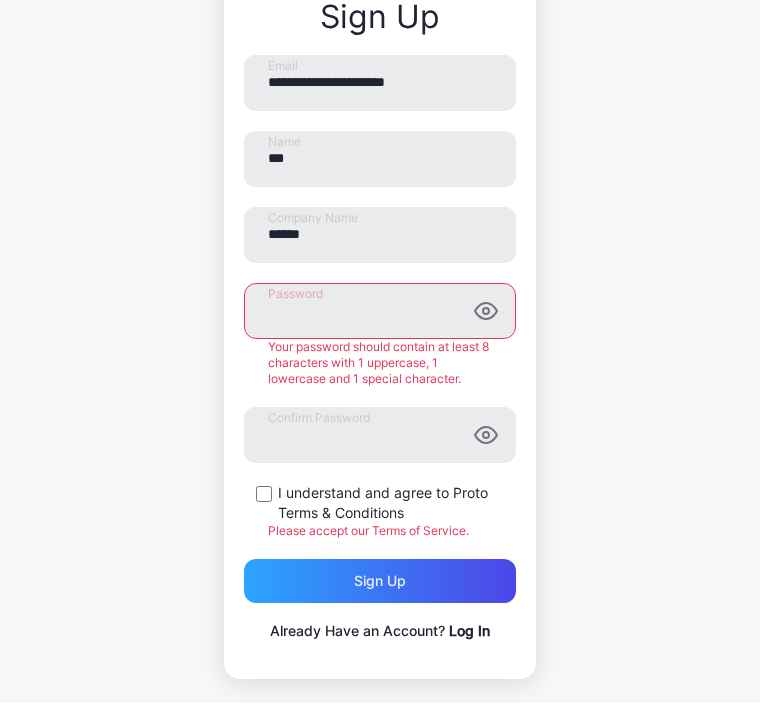 click on "Sign up" at bounding box center (380, 582) 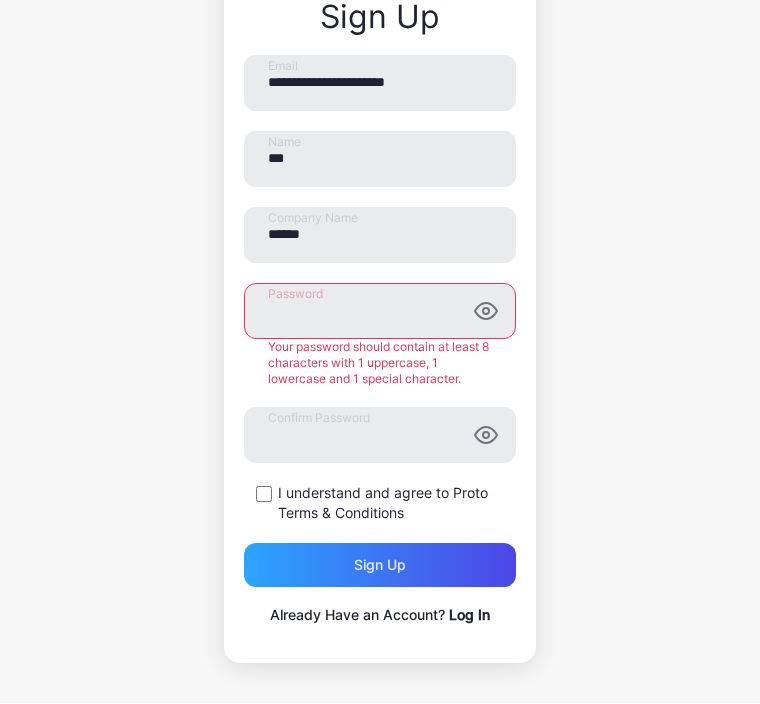 click on "Sign up" at bounding box center (380, 566) 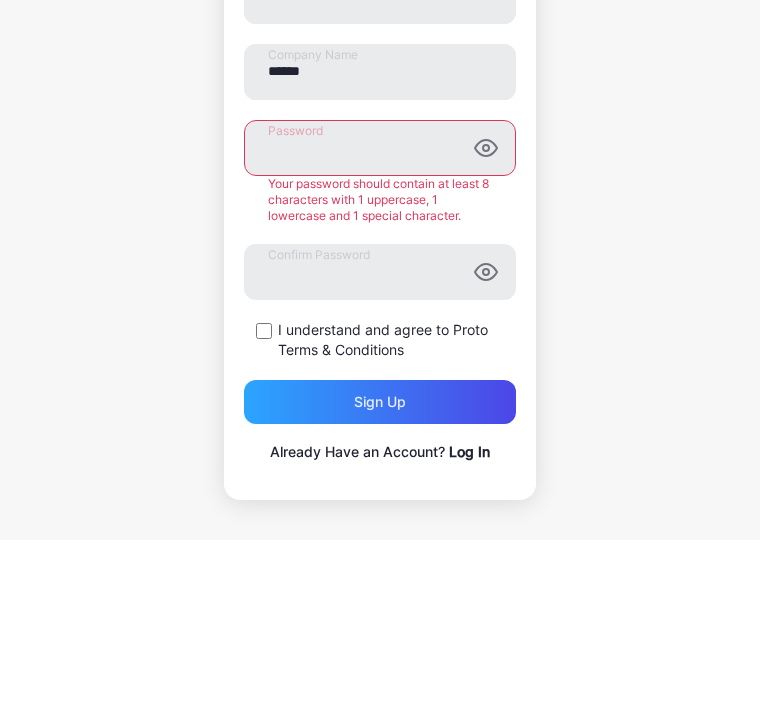 click on "**********" at bounding box center [380, 268] 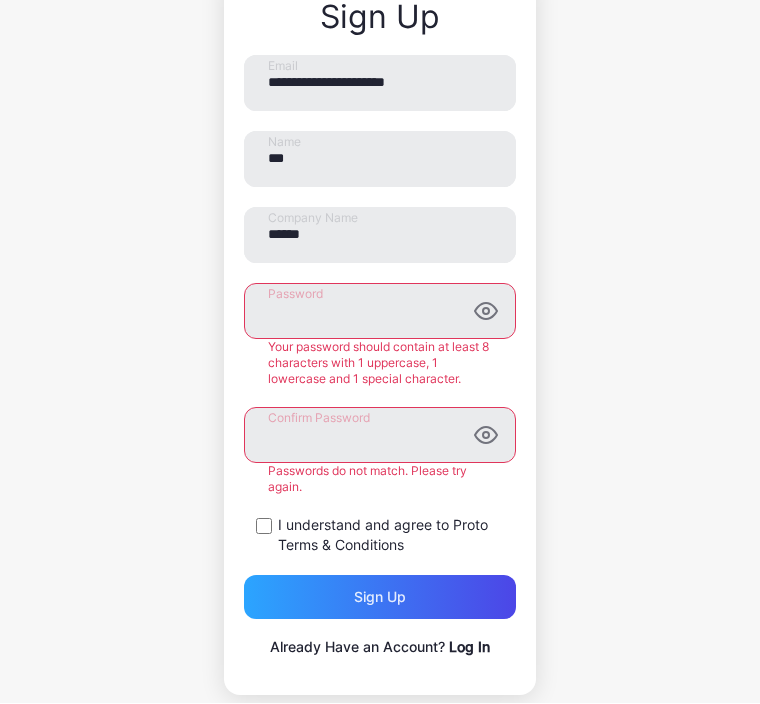 click on "Sign up" at bounding box center (380, 598) 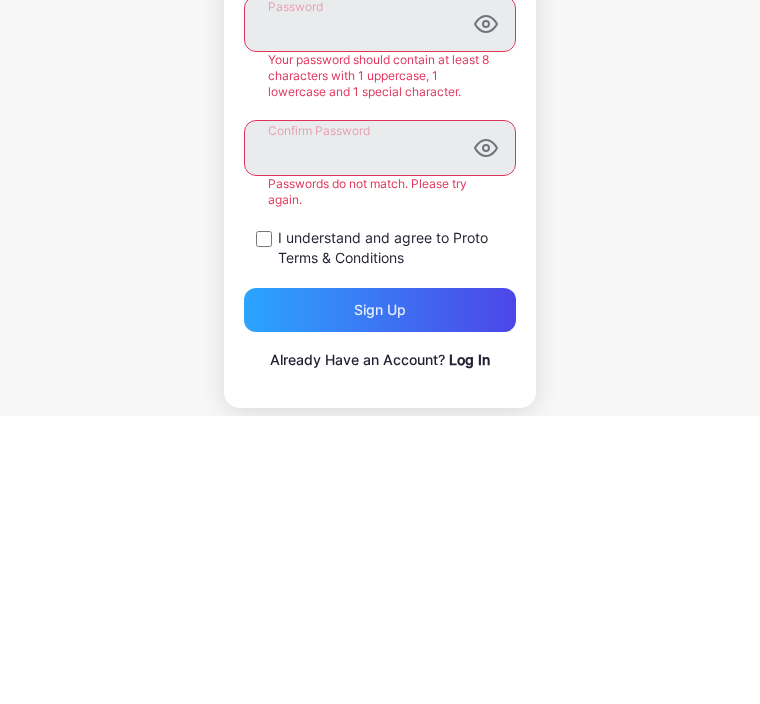 click on "**********" at bounding box center [380, 284] 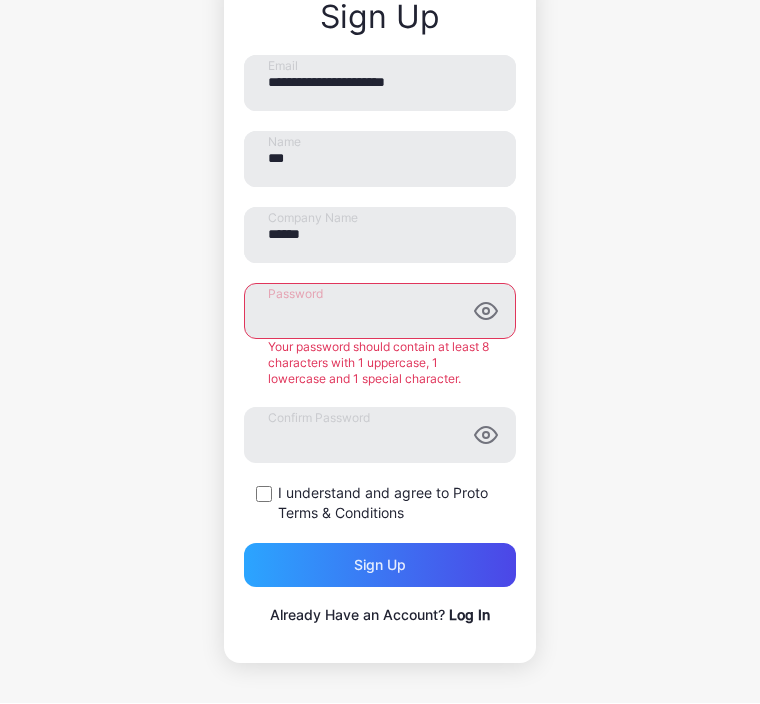 click on "Sign up" at bounding box center [380, 566] 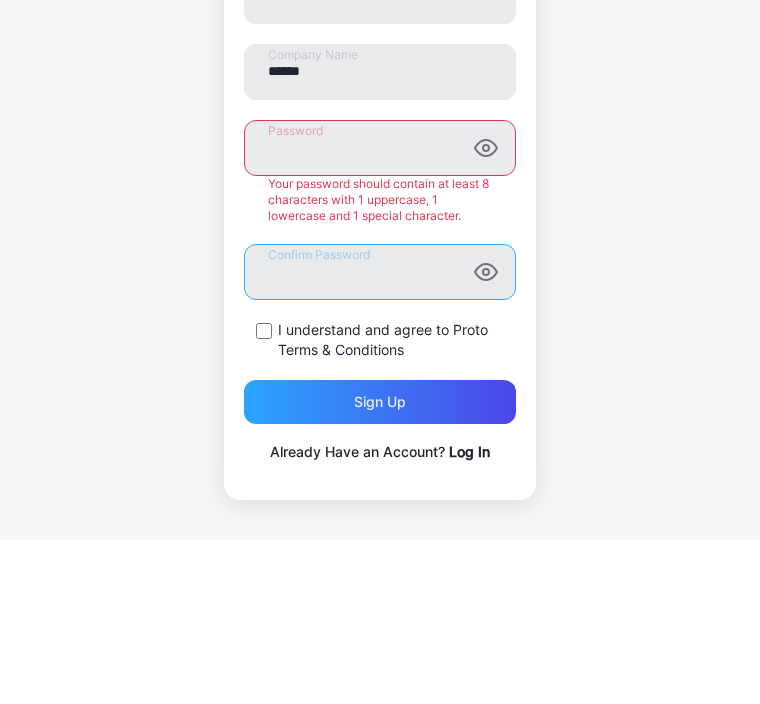 scroll, scrollTop: 167, scrollLeft: 0, axis: vertical 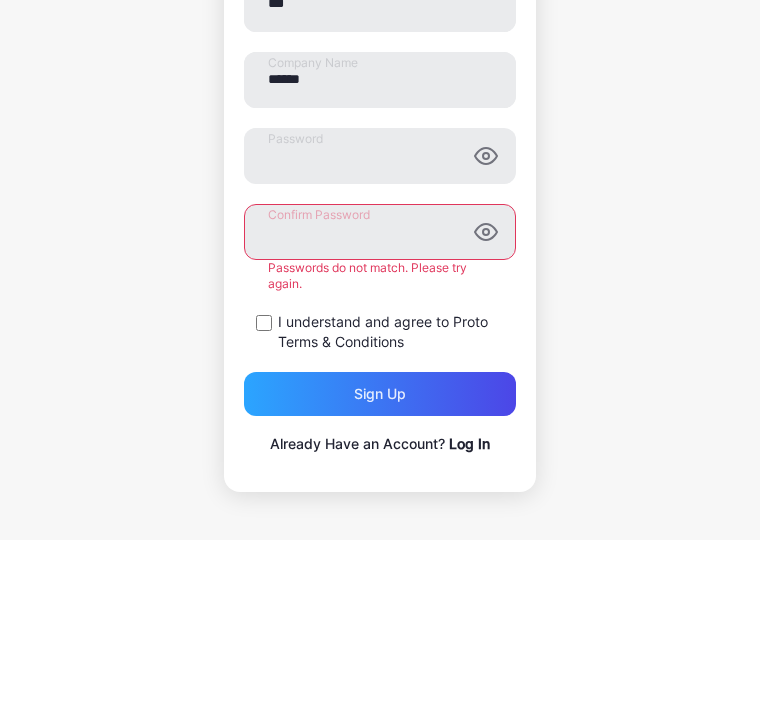 click on "**********" at bounding box center [380, 268] 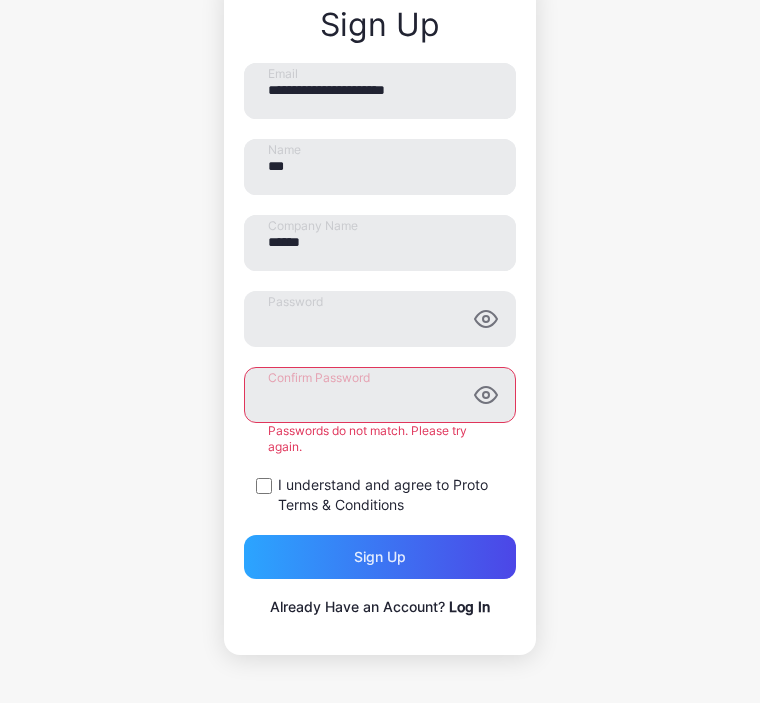 scroll, scrollTop: 135, scrollLeft: 0, axis: vertical 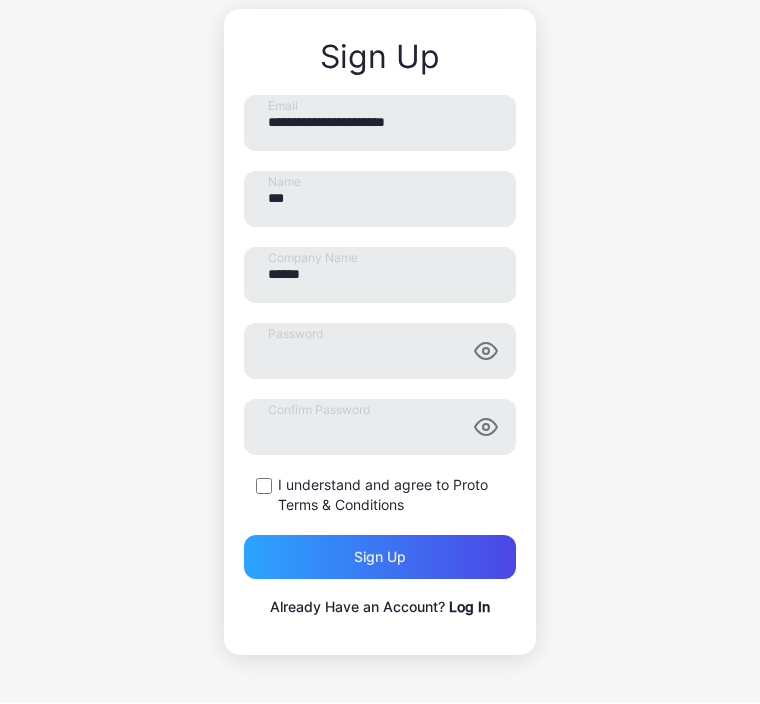 click on "Sign up" at bounding box center [380, 558] 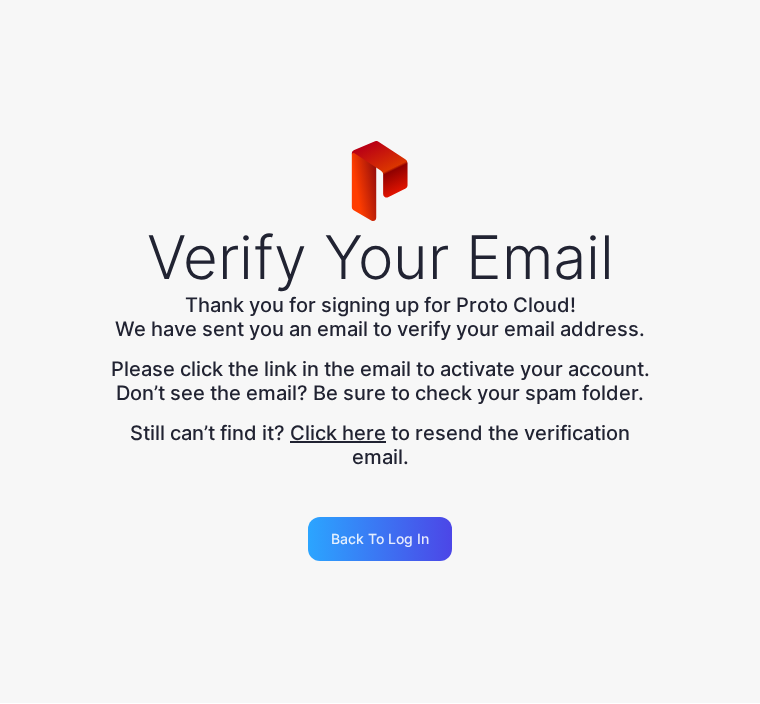scroll, scrollTop: 0, scrollLeft: 0, axis: both 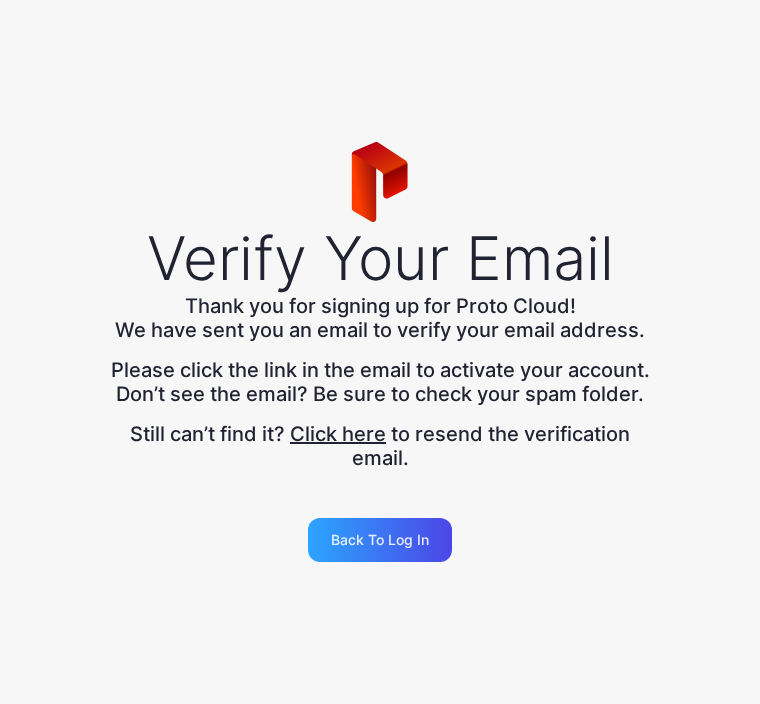 click on "Back to Log in" at bounding box center [380, 540] 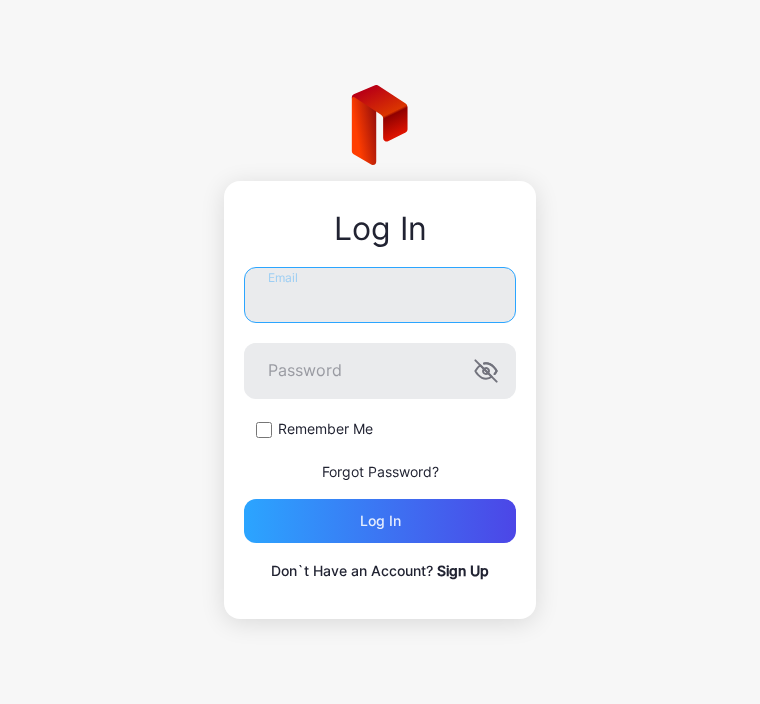 click on "Email" at bounding box center (380, 295) 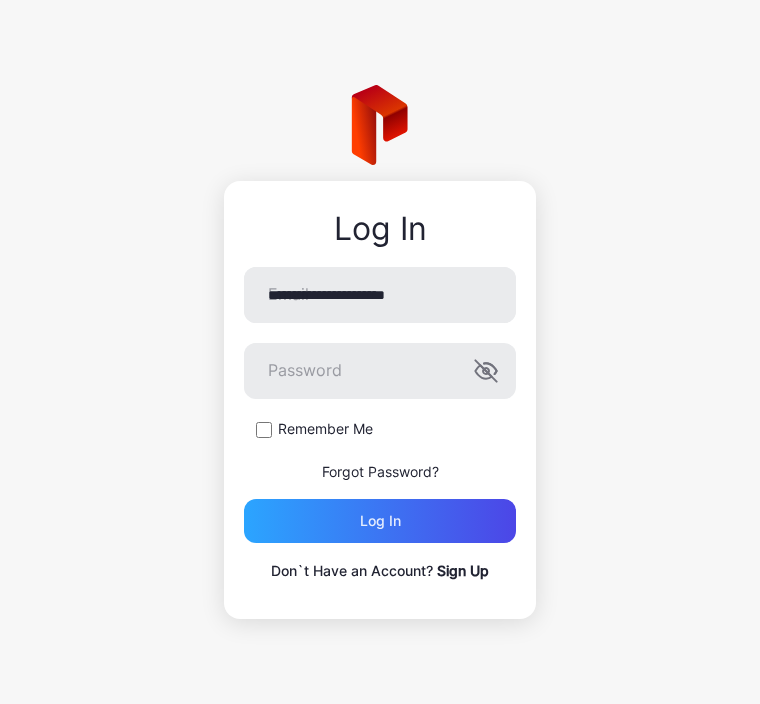 click on "Log in" at bounding box center [380, 521] 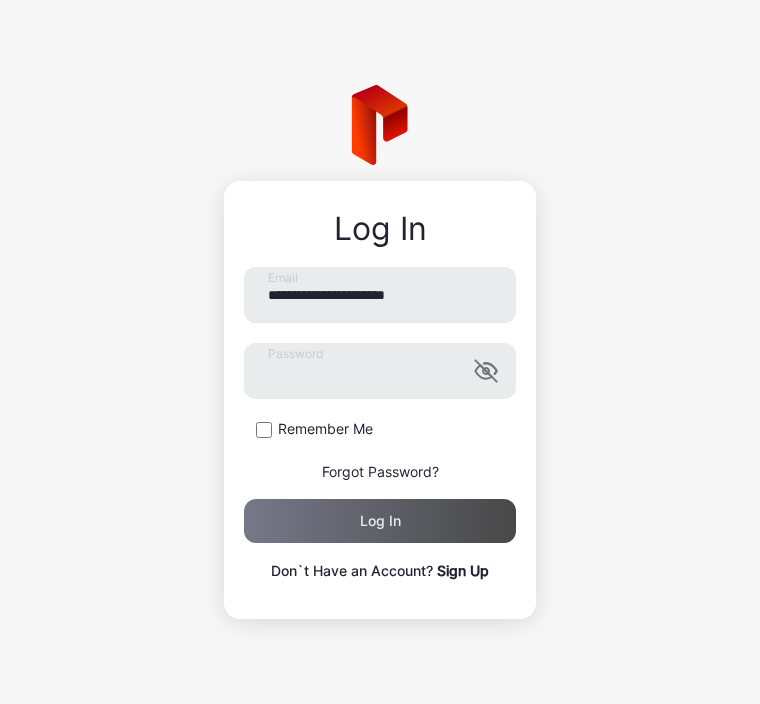click at bounding box center (485, 371) 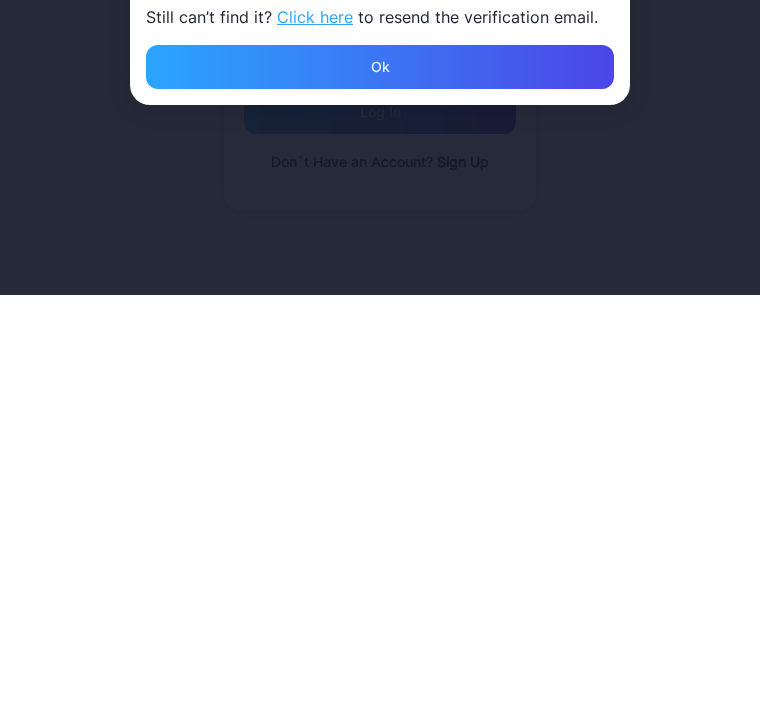 click on "Ok" at bounding box center (380, 476) 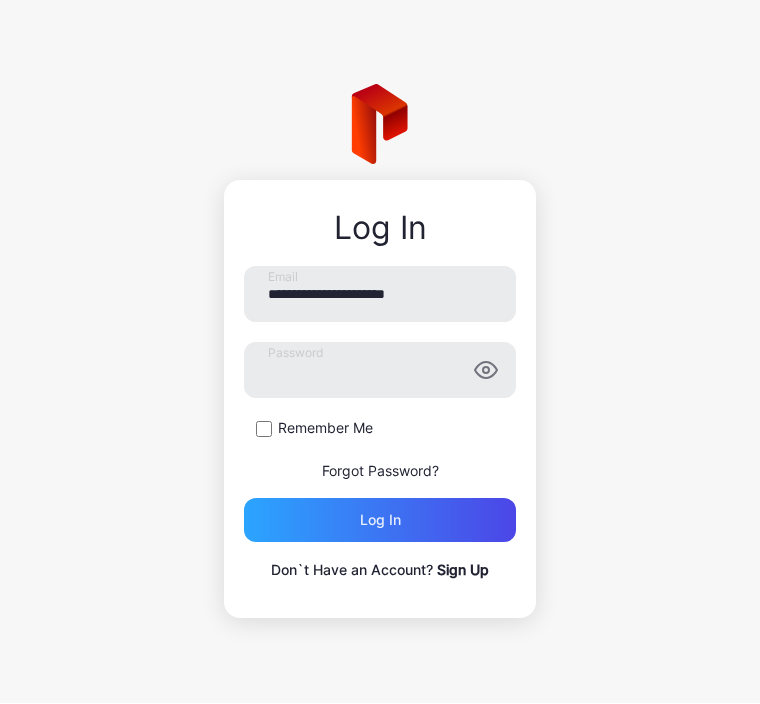 click on "Log in" at bounding box center (380, 521) 